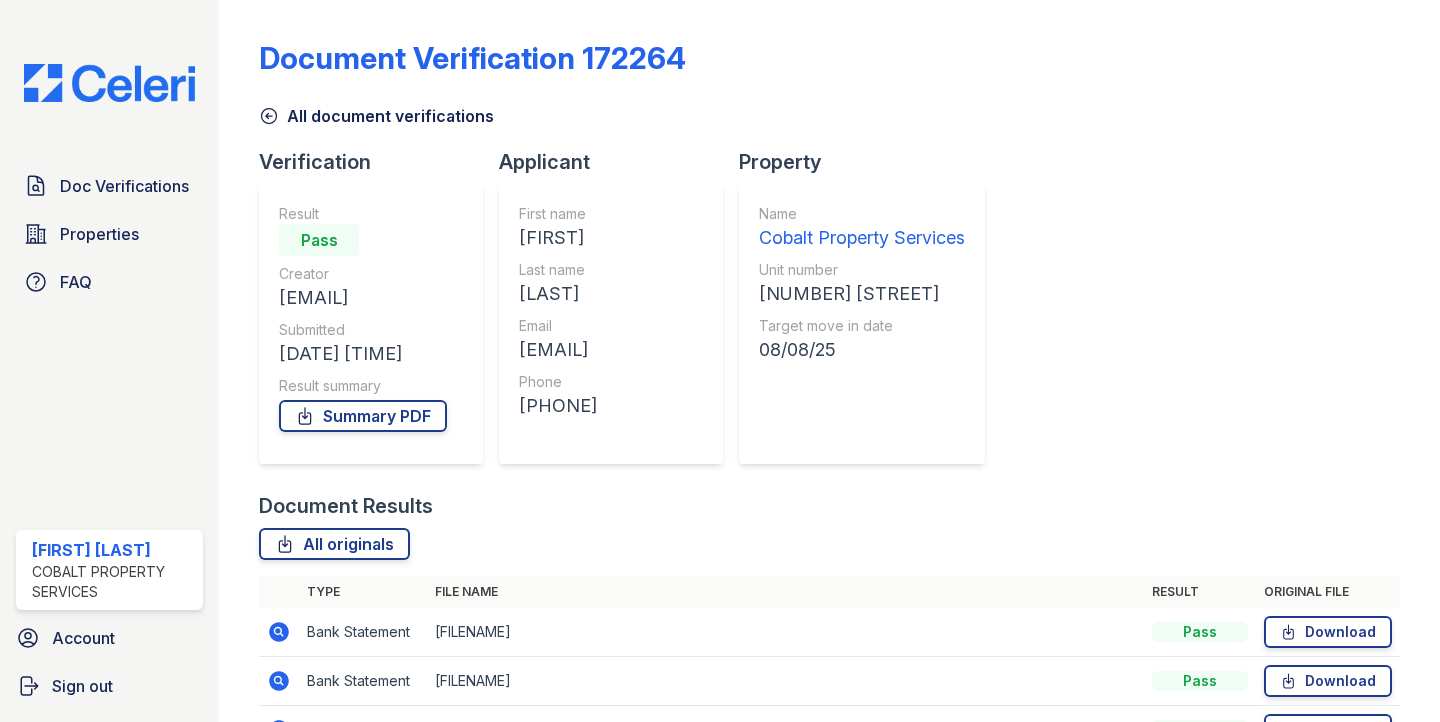 scroll, scrollTop: 0, scrollLeft: 0, axis: both 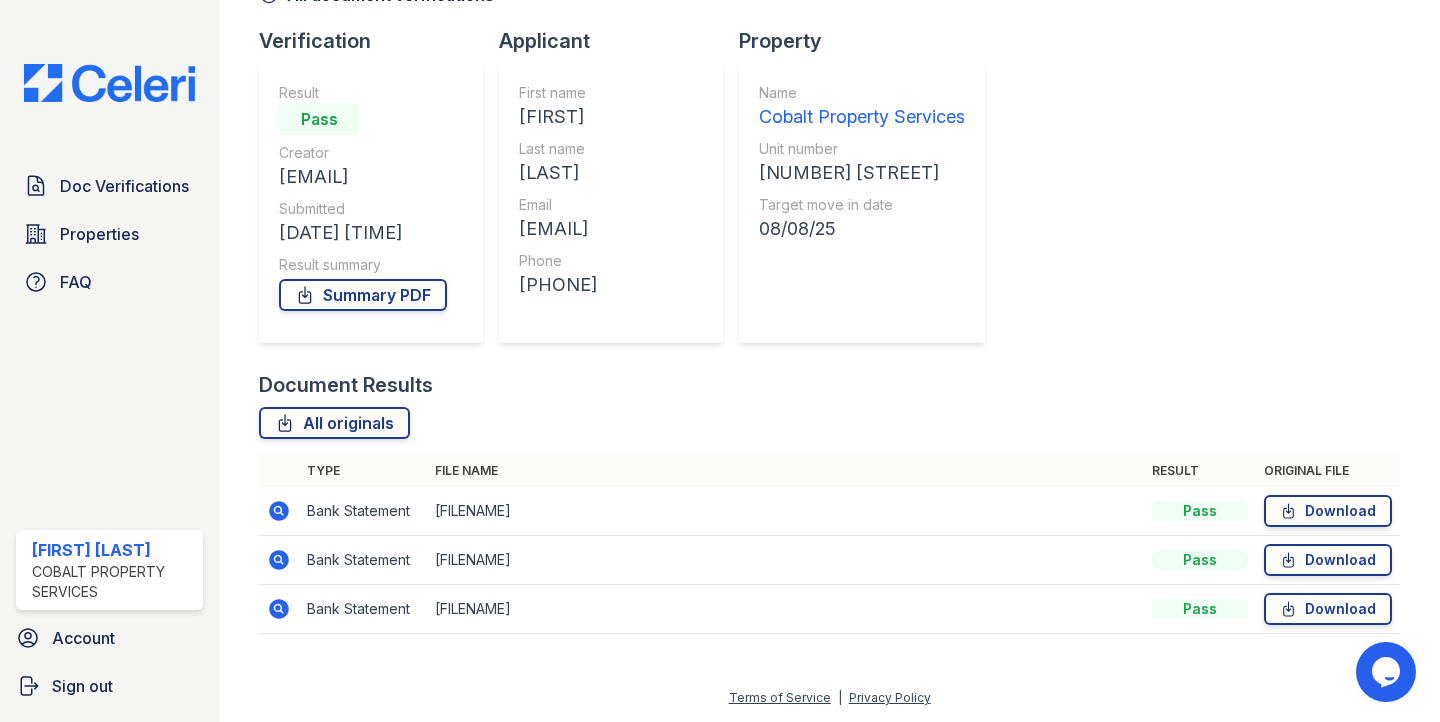 click 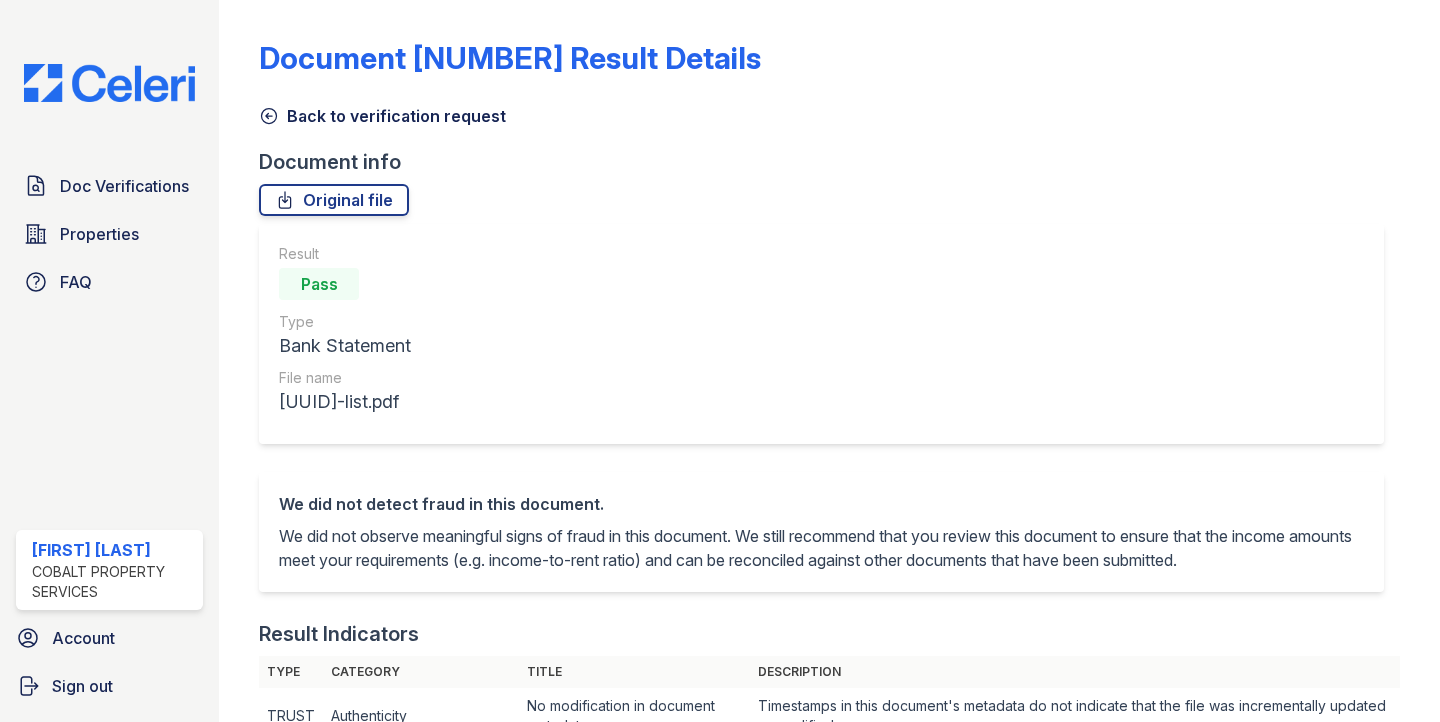 scroll, scrollTop: 0, scrollLeft: 0, axis: both 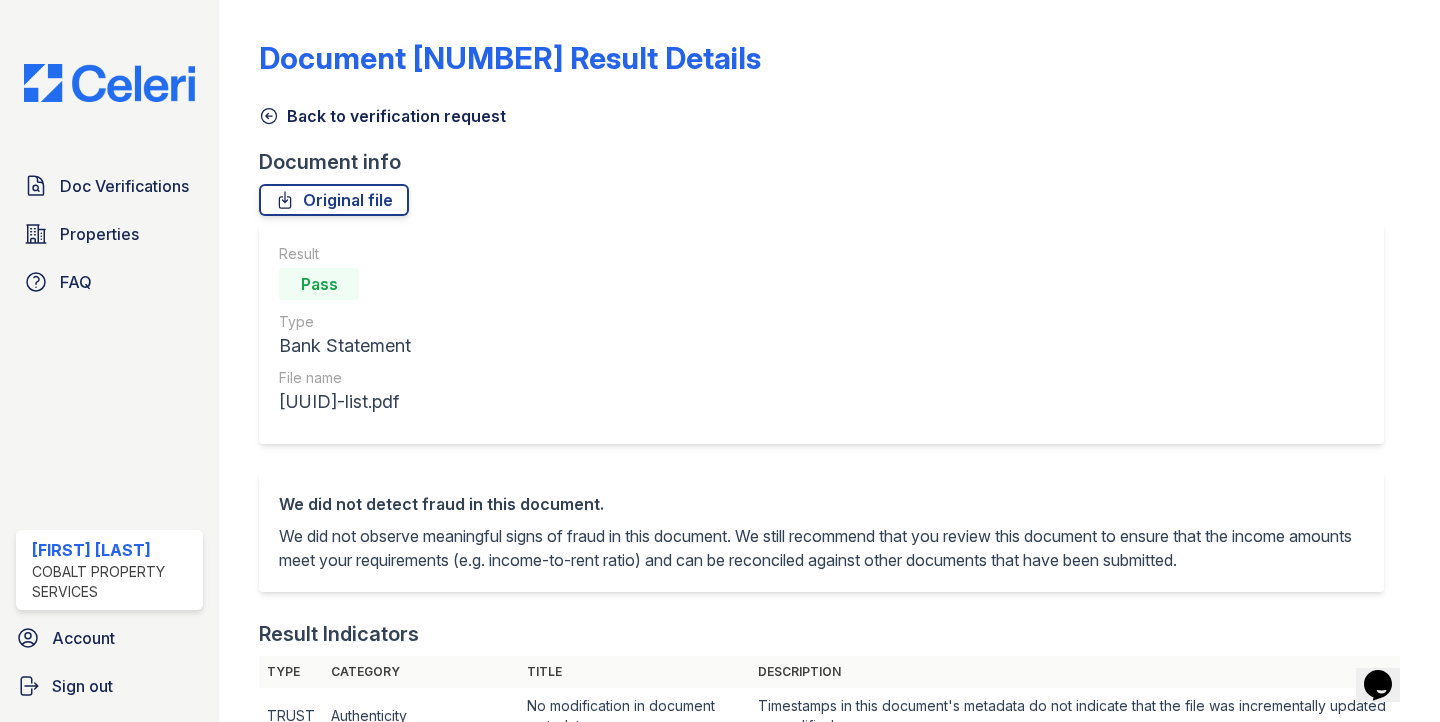 click 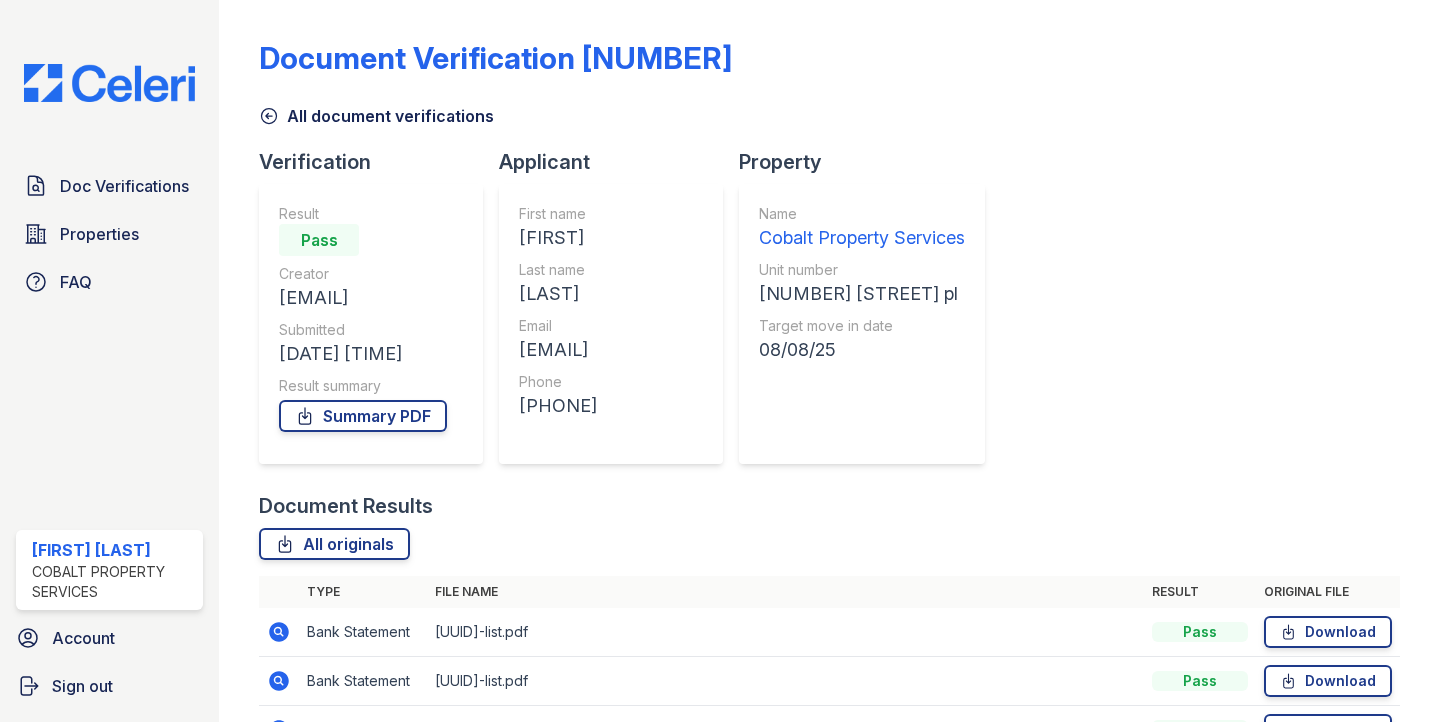 scroll, scrollTop: 121, scrollLeft: 0, axis: vertical 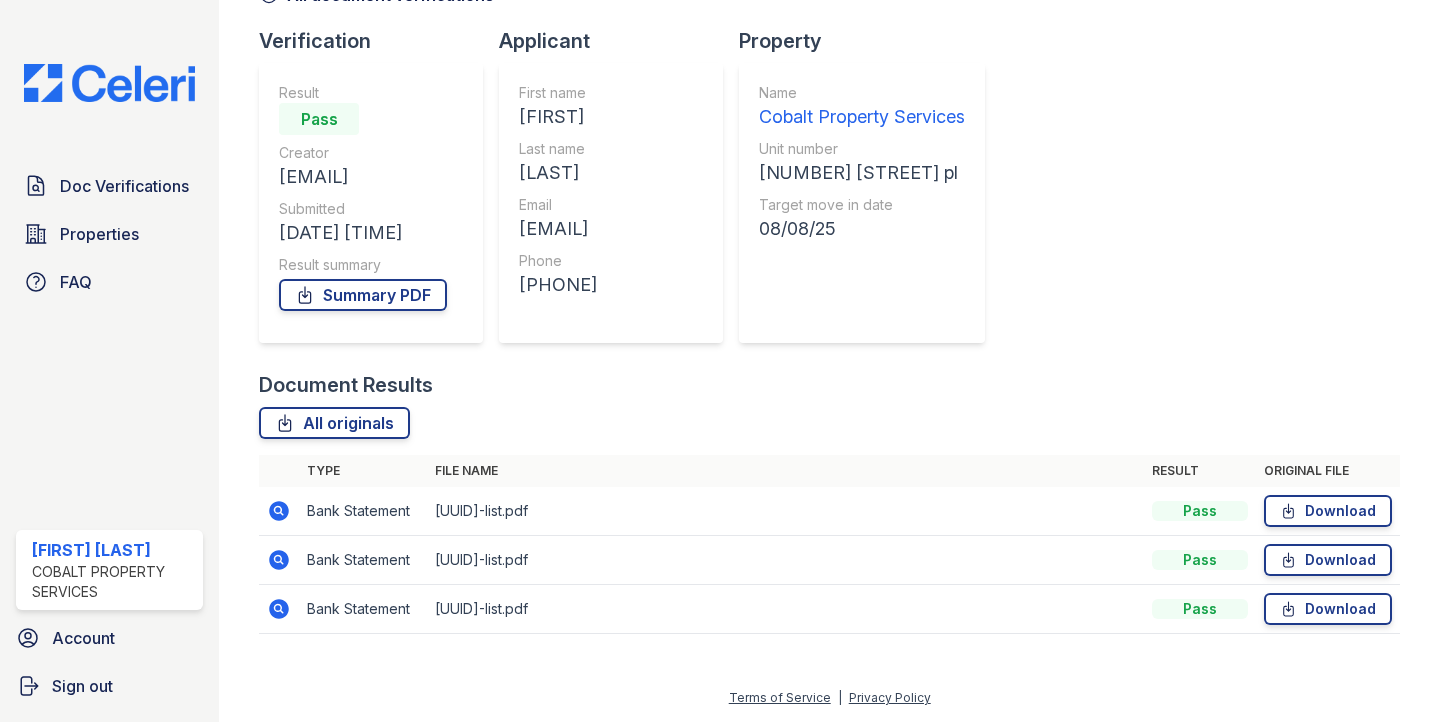 click 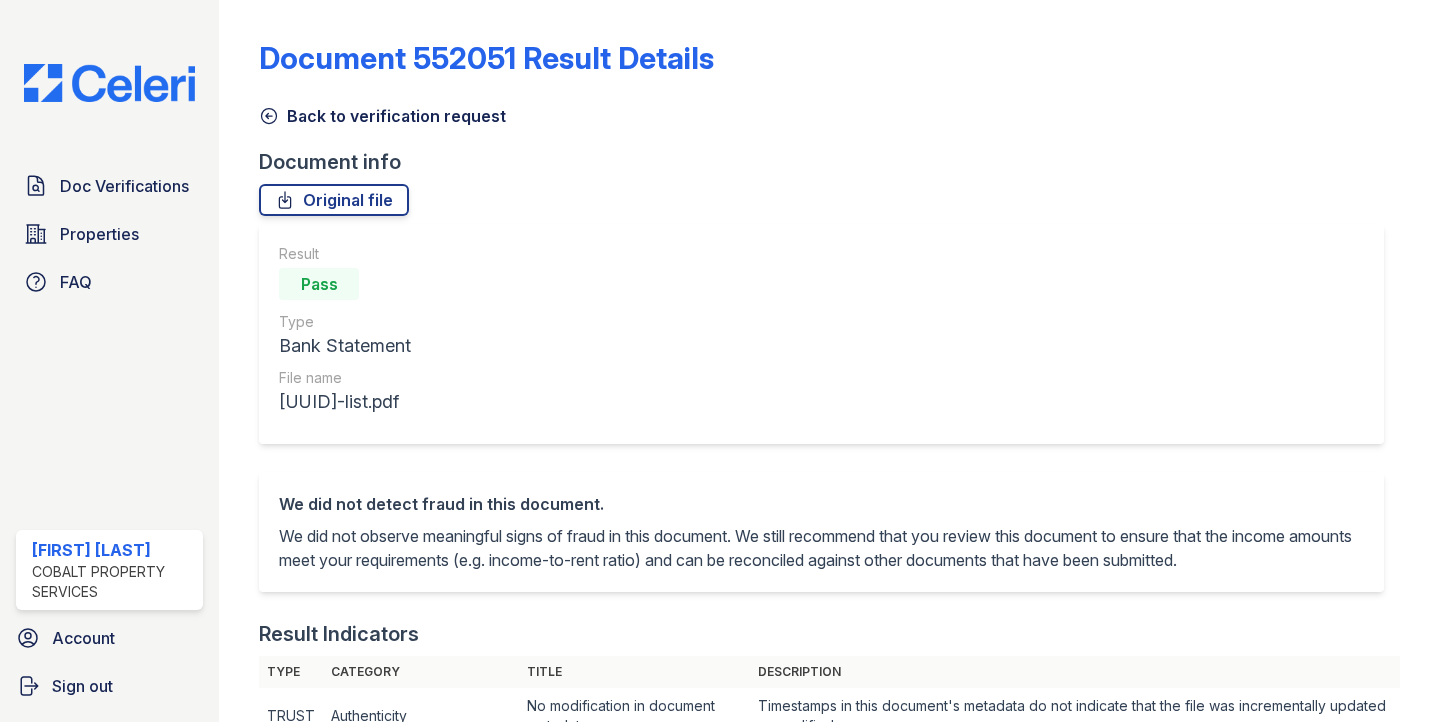 scroll, scrollTop: 0, scrollLeft: 0, axis: both 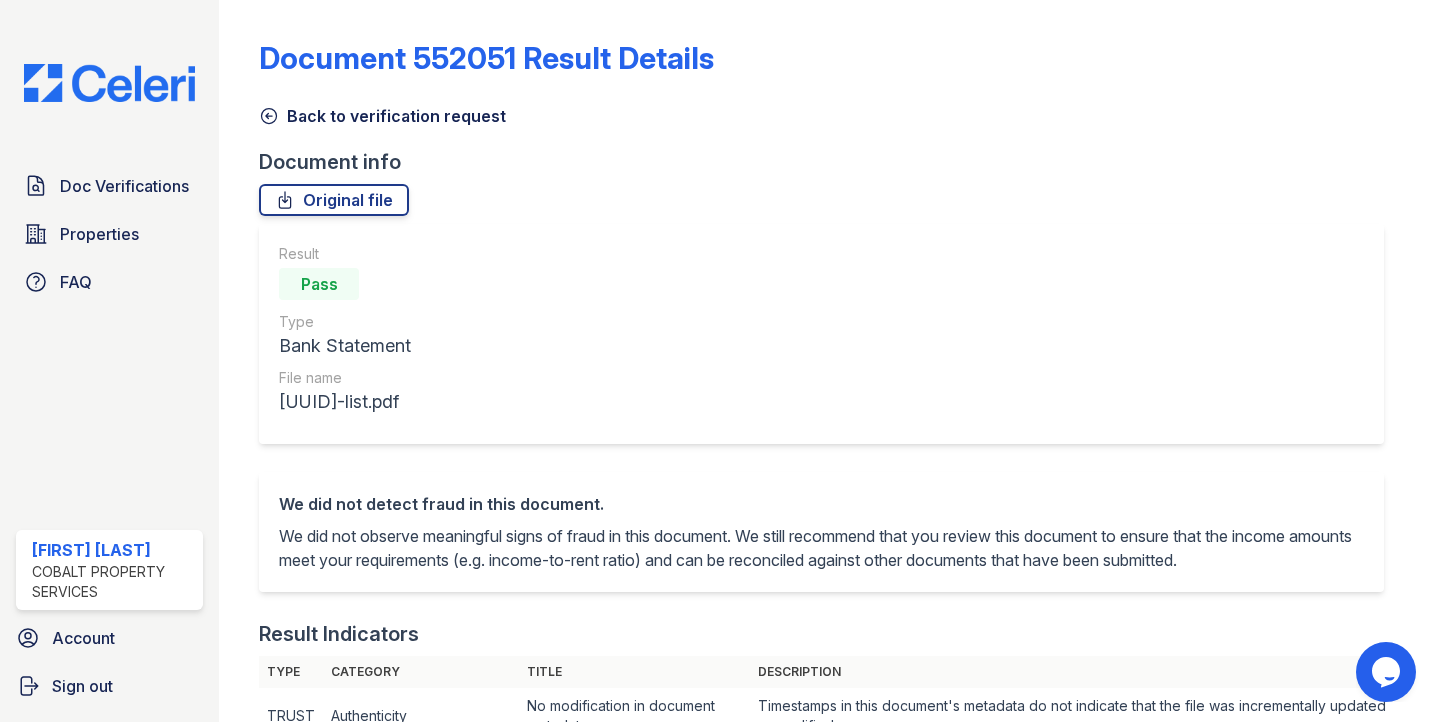click 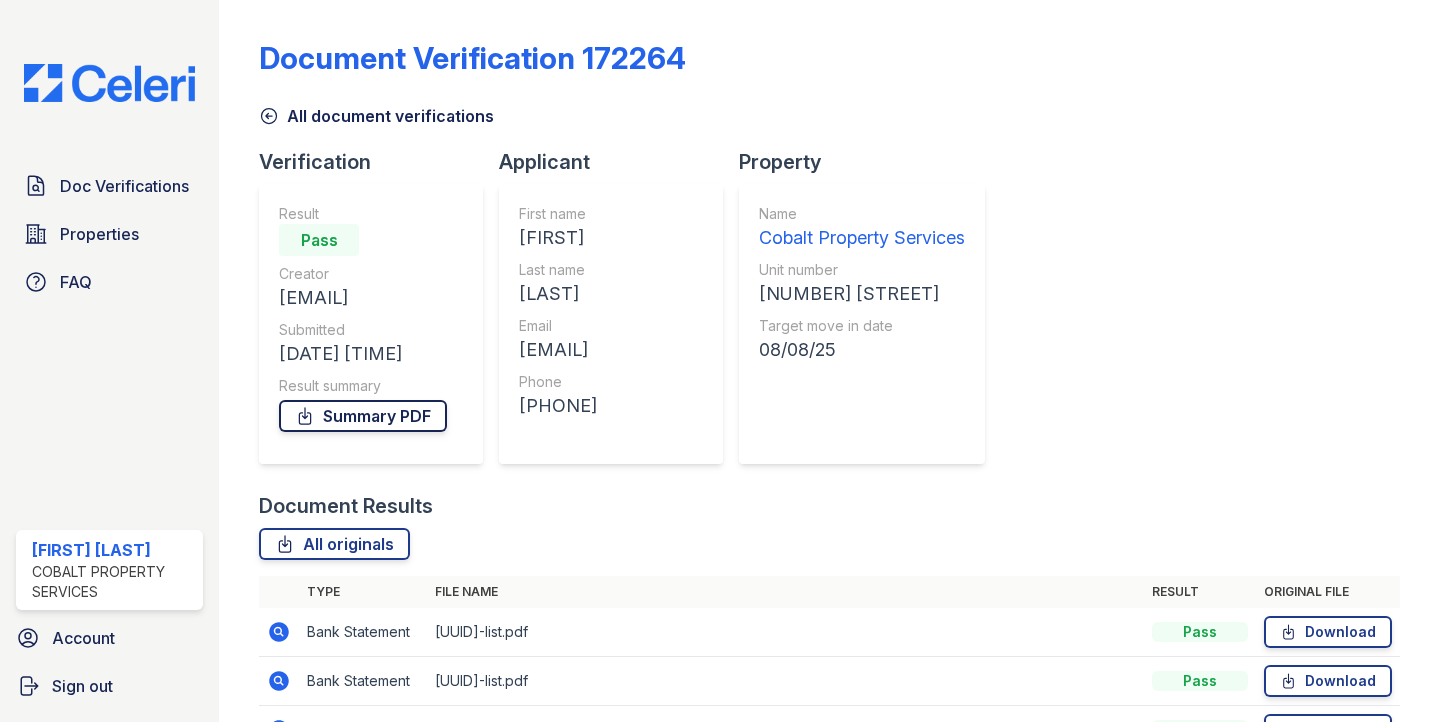 scroll, scrollTop: 121, scrollLeft: 0, axis: vertical 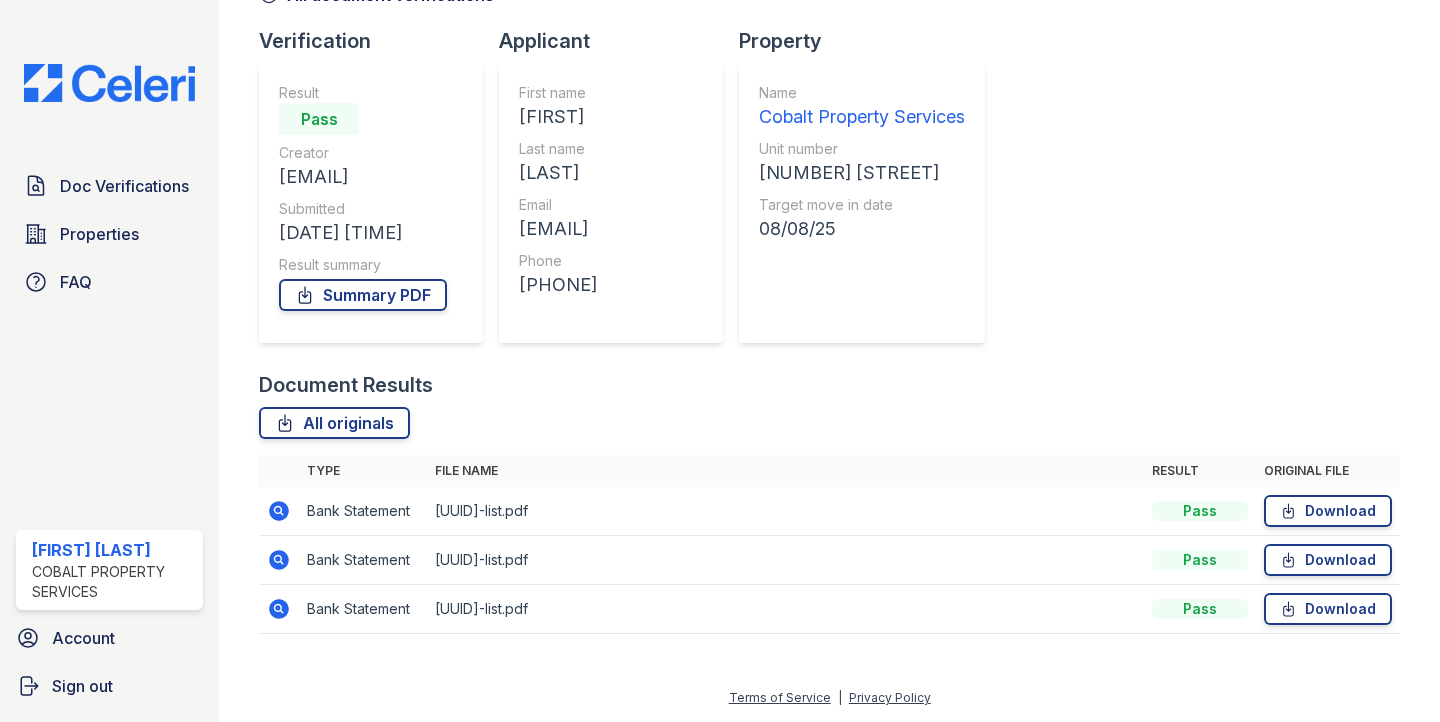 click 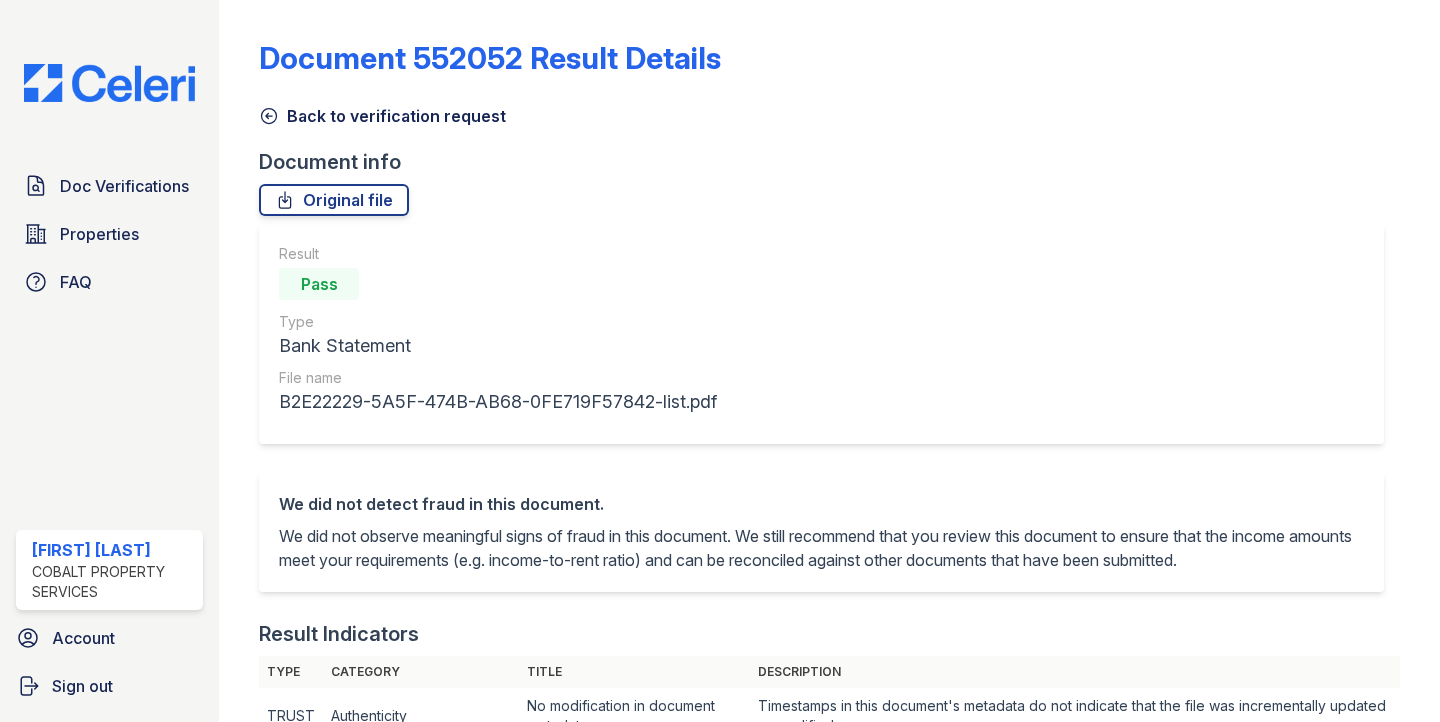 scroll, scrollTop: 0, scrollLeft: 0, axis: both 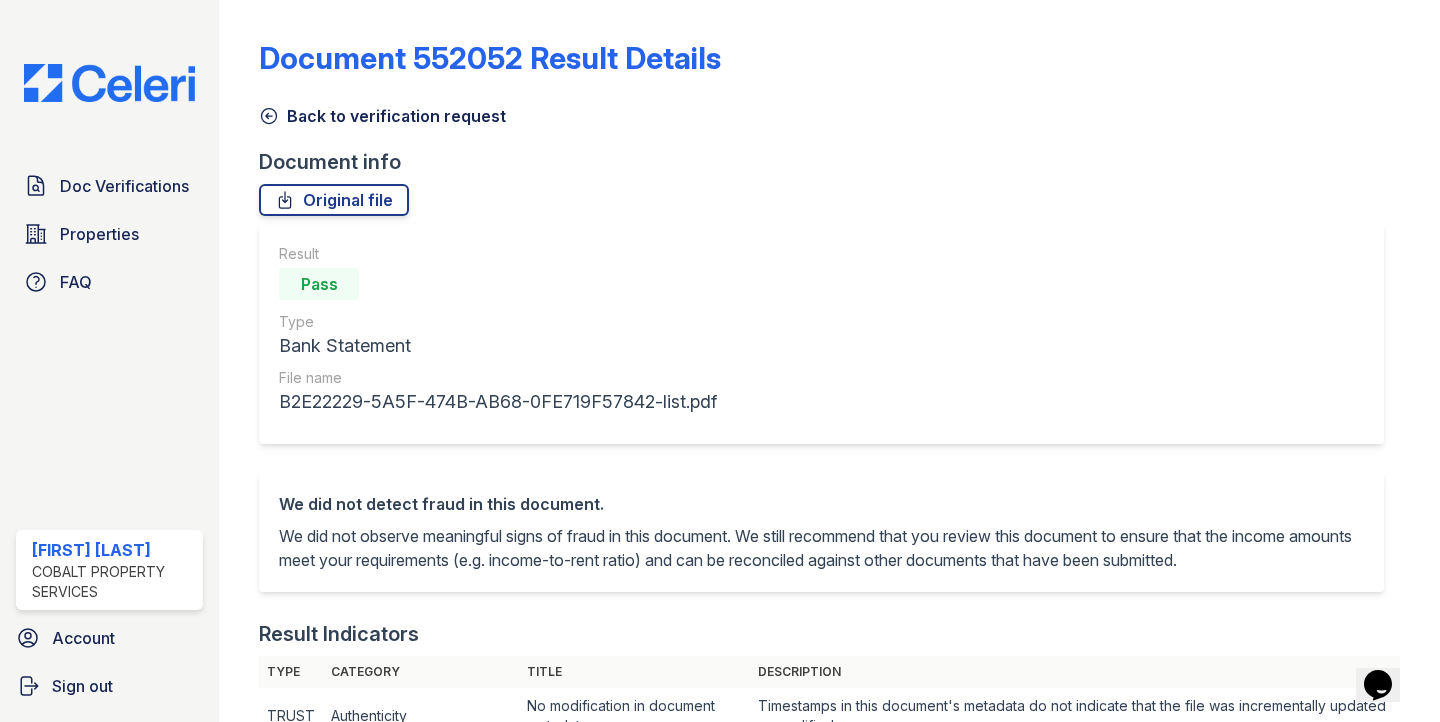 click 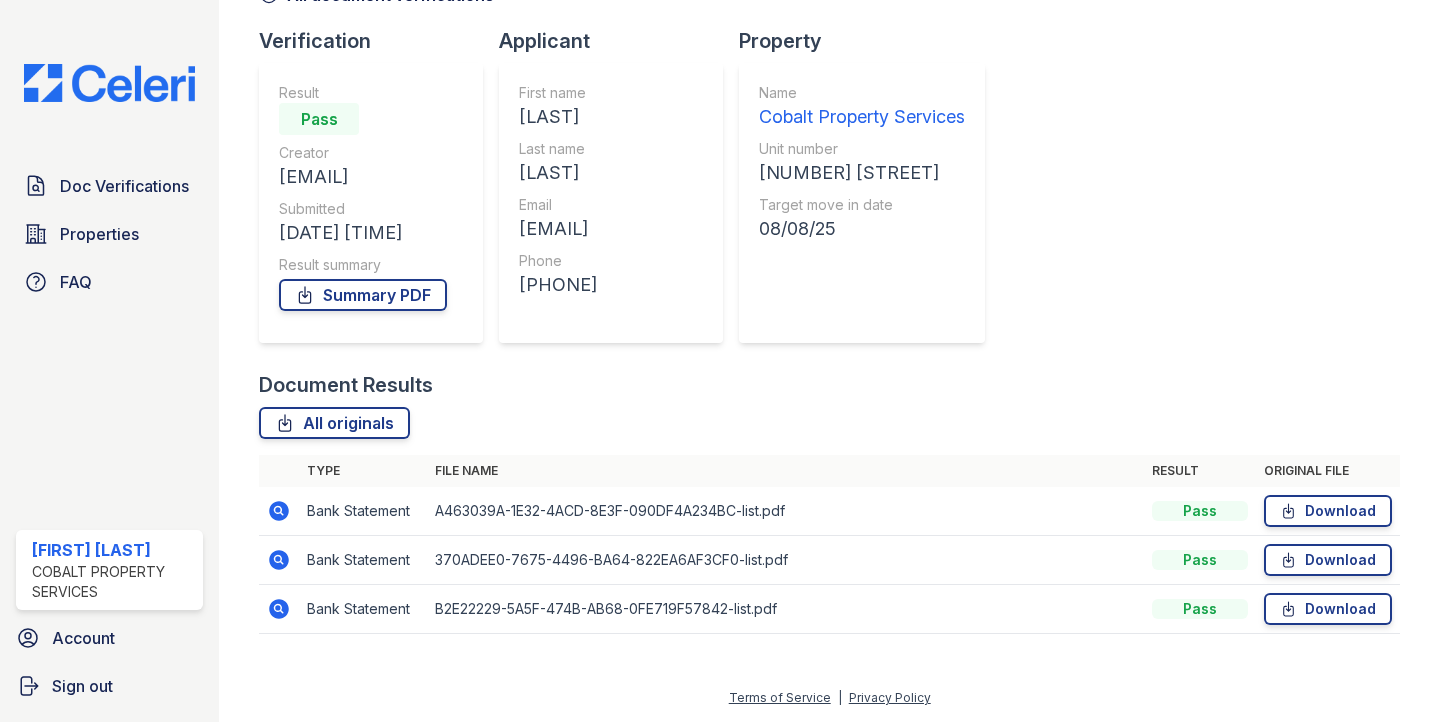 scroll, scrollTop: 0, scrollLeft: 0, axis: both 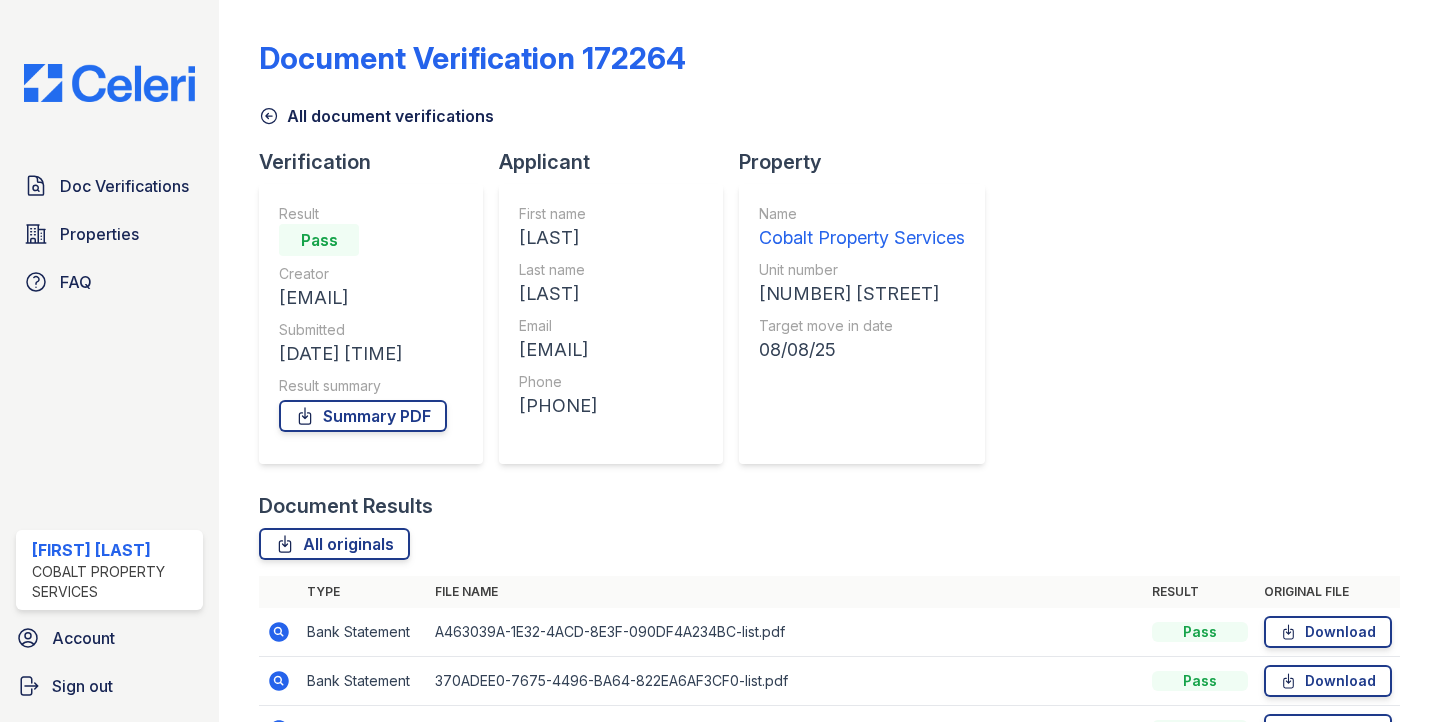 click 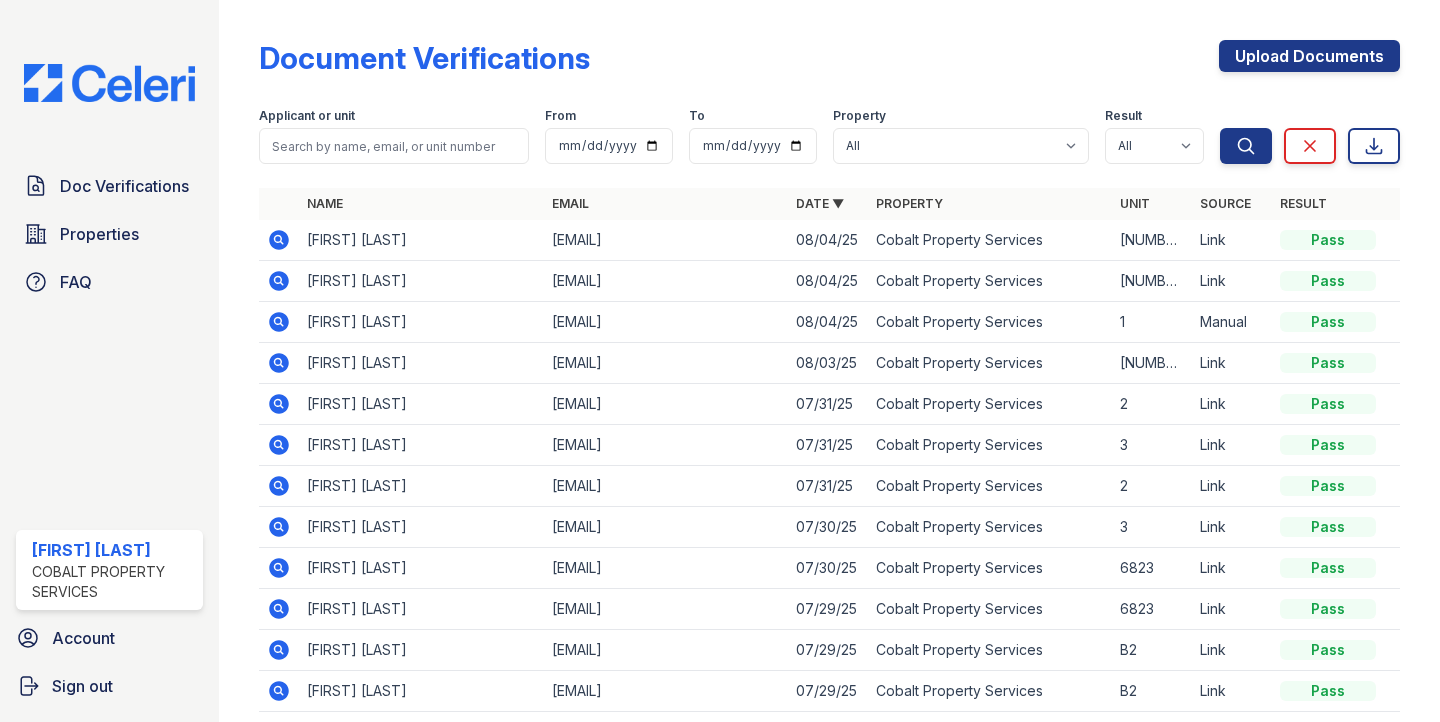 click 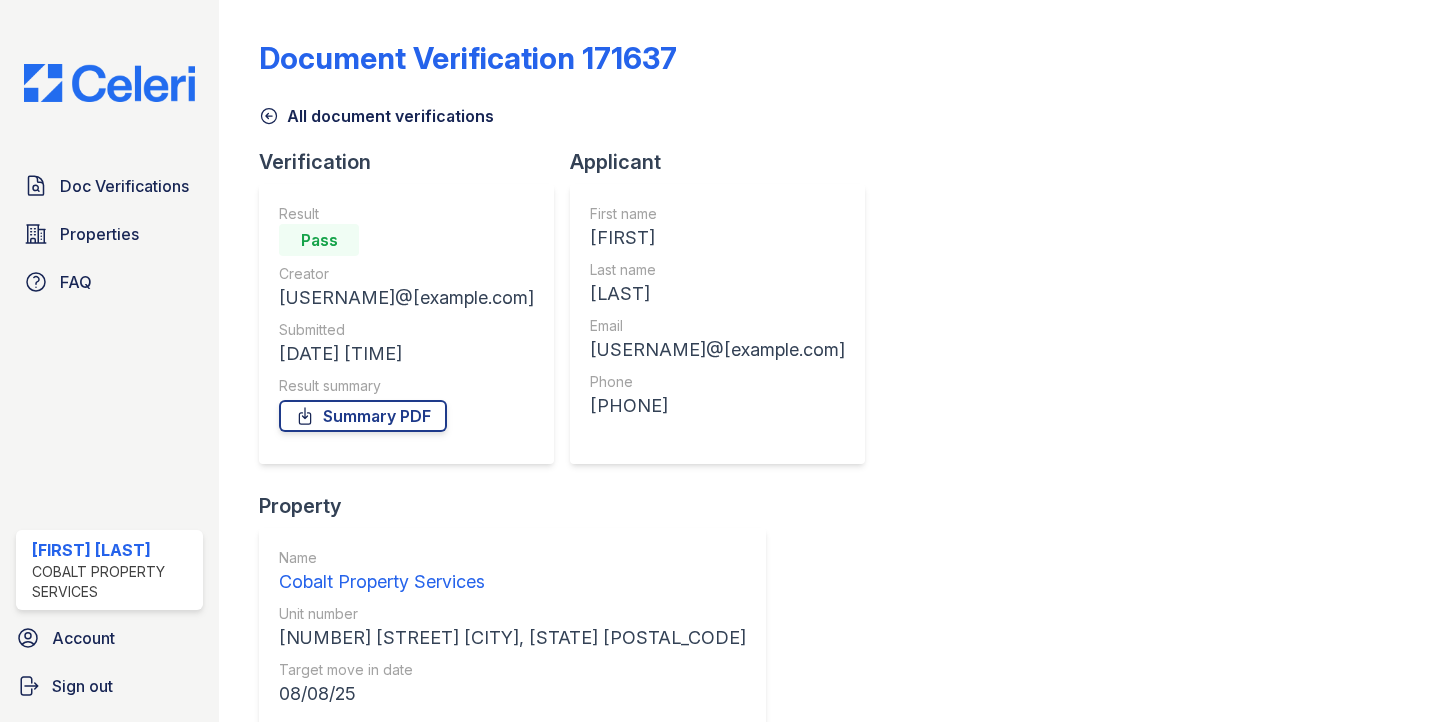 scroll, scrollTop: 0, scrollLeft: 0, axis: both 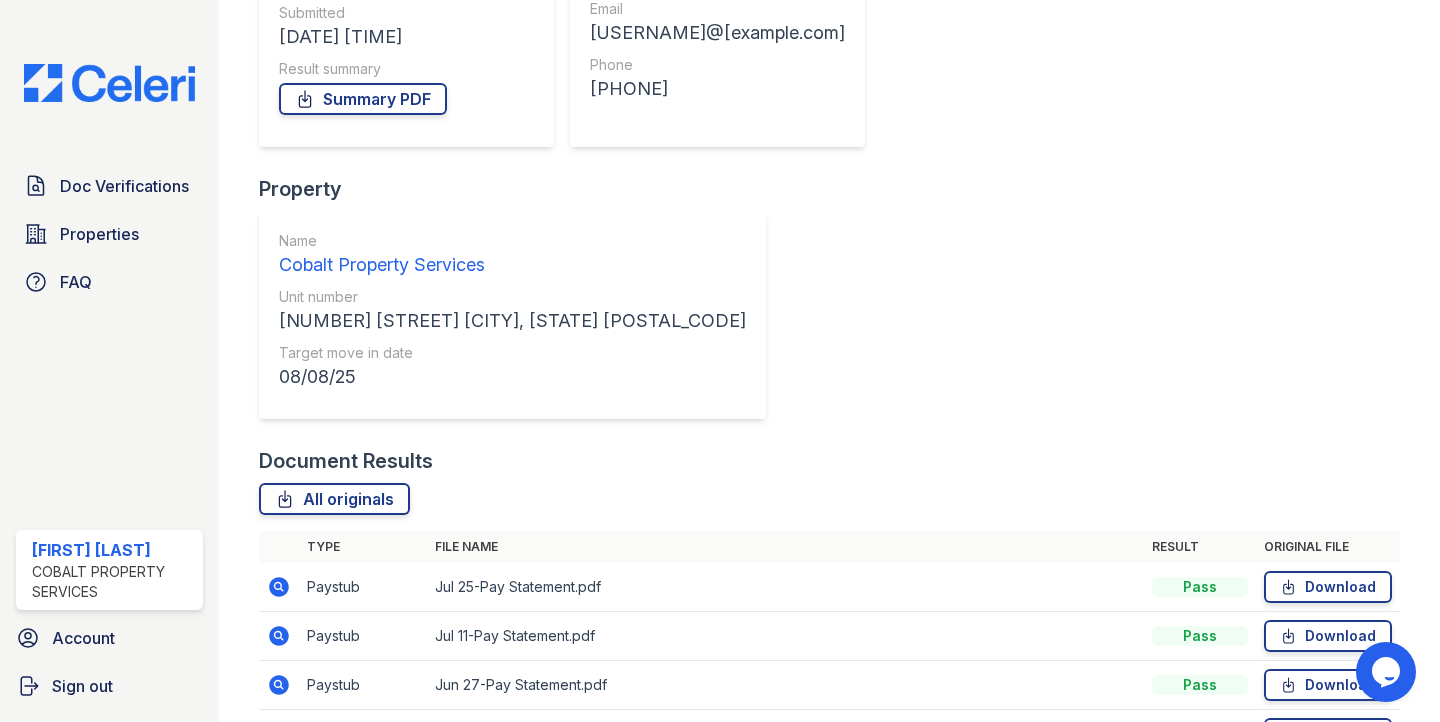 click 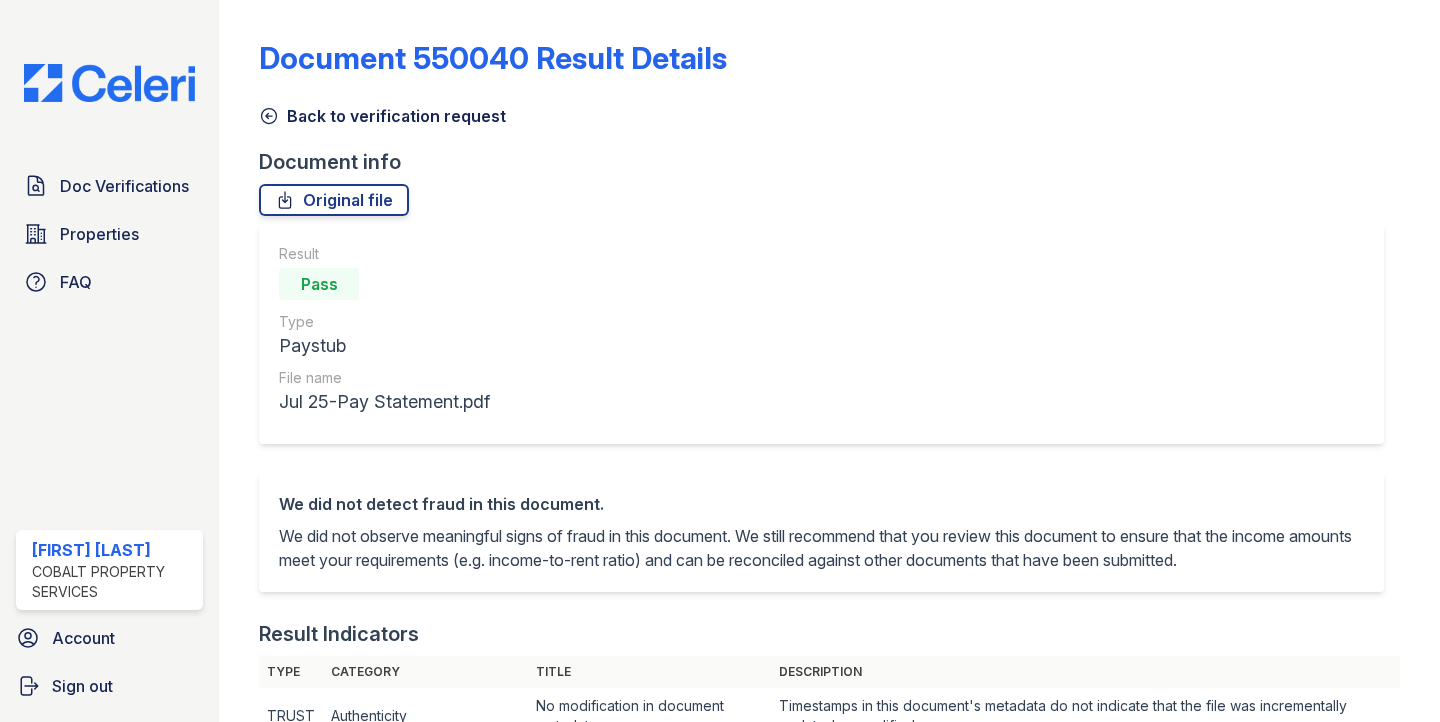 scroll, scrollTop: 0, scrollLeft: 0, axis: both 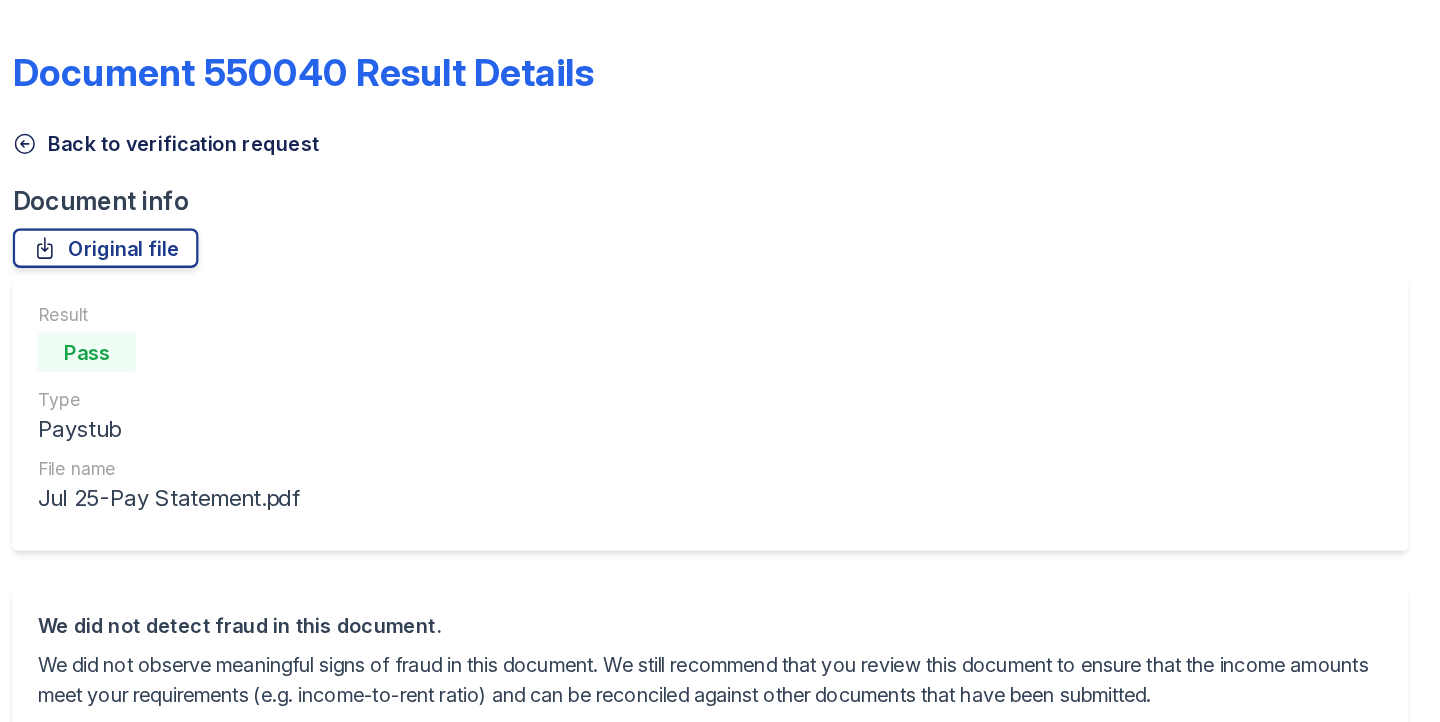 click 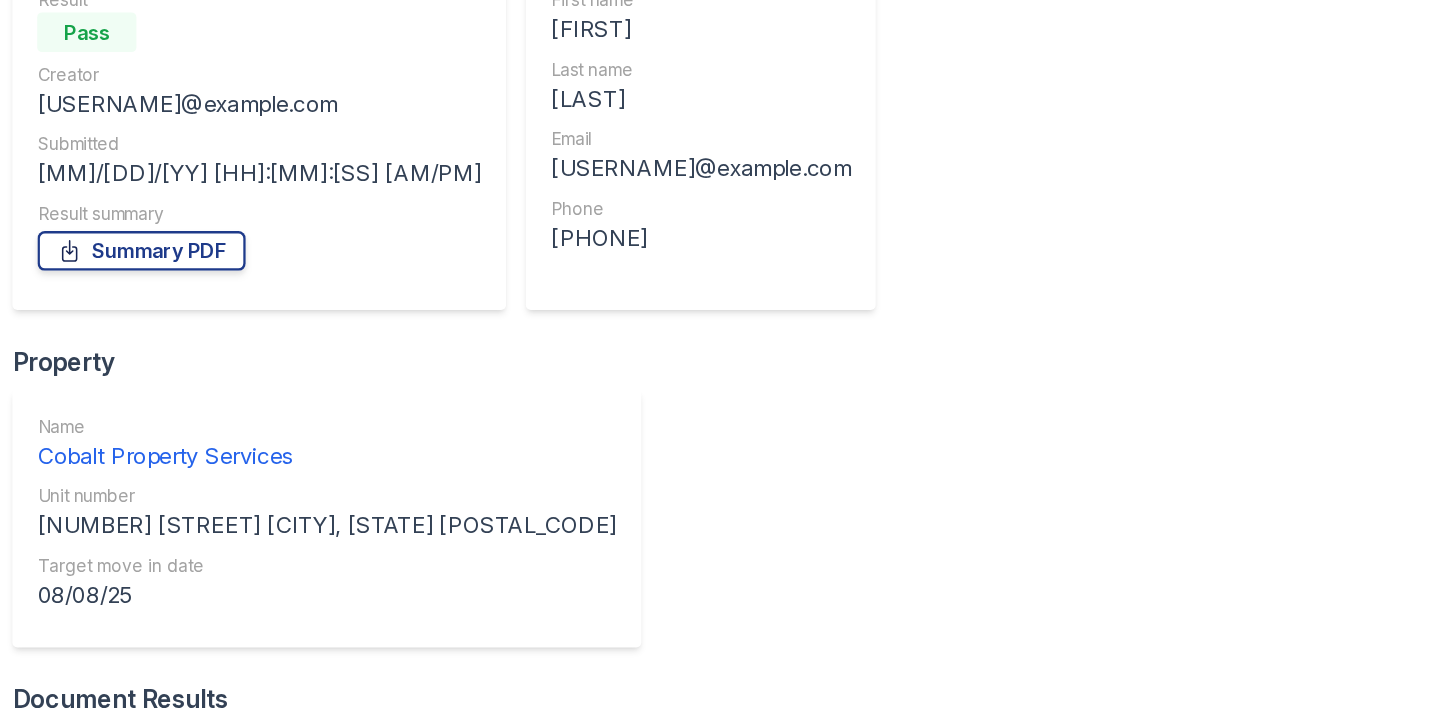 scroll, scrollTop: 317, scrollLeft: 0, axis: vertical 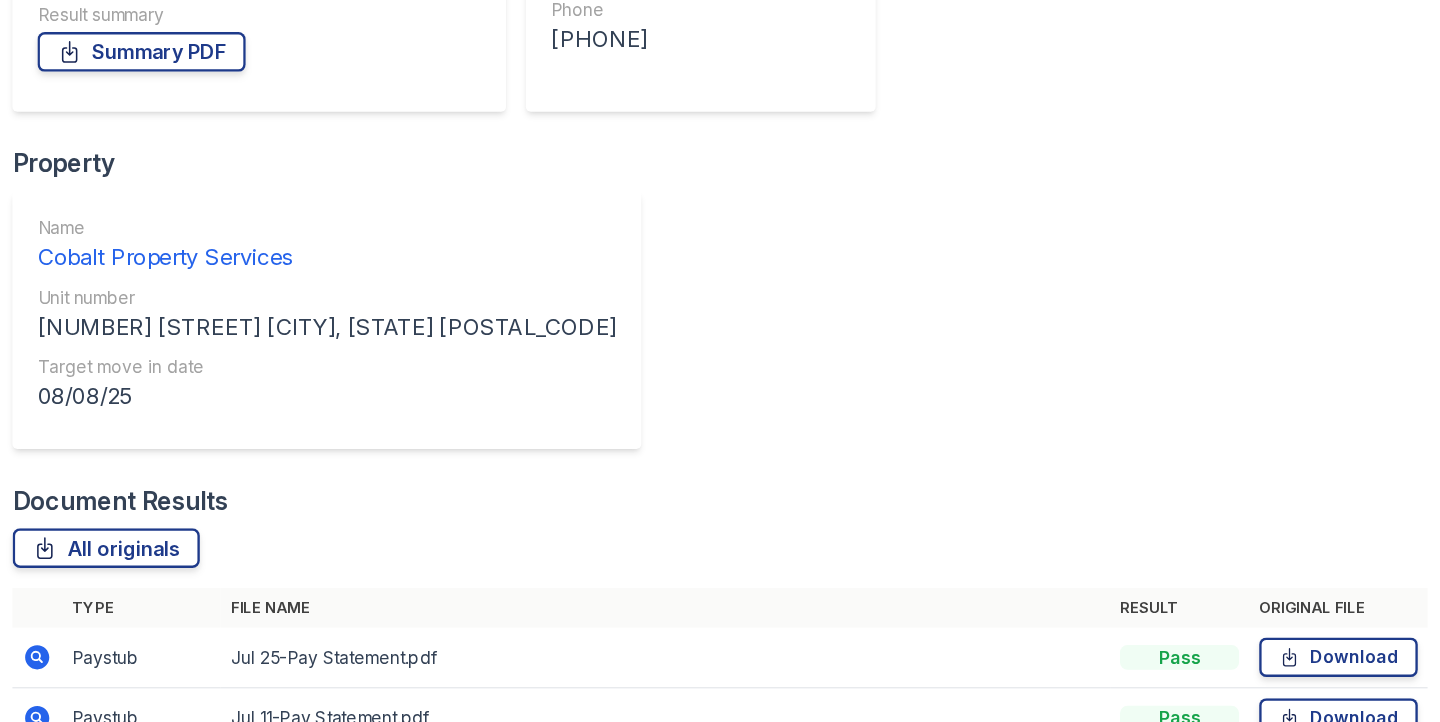 click 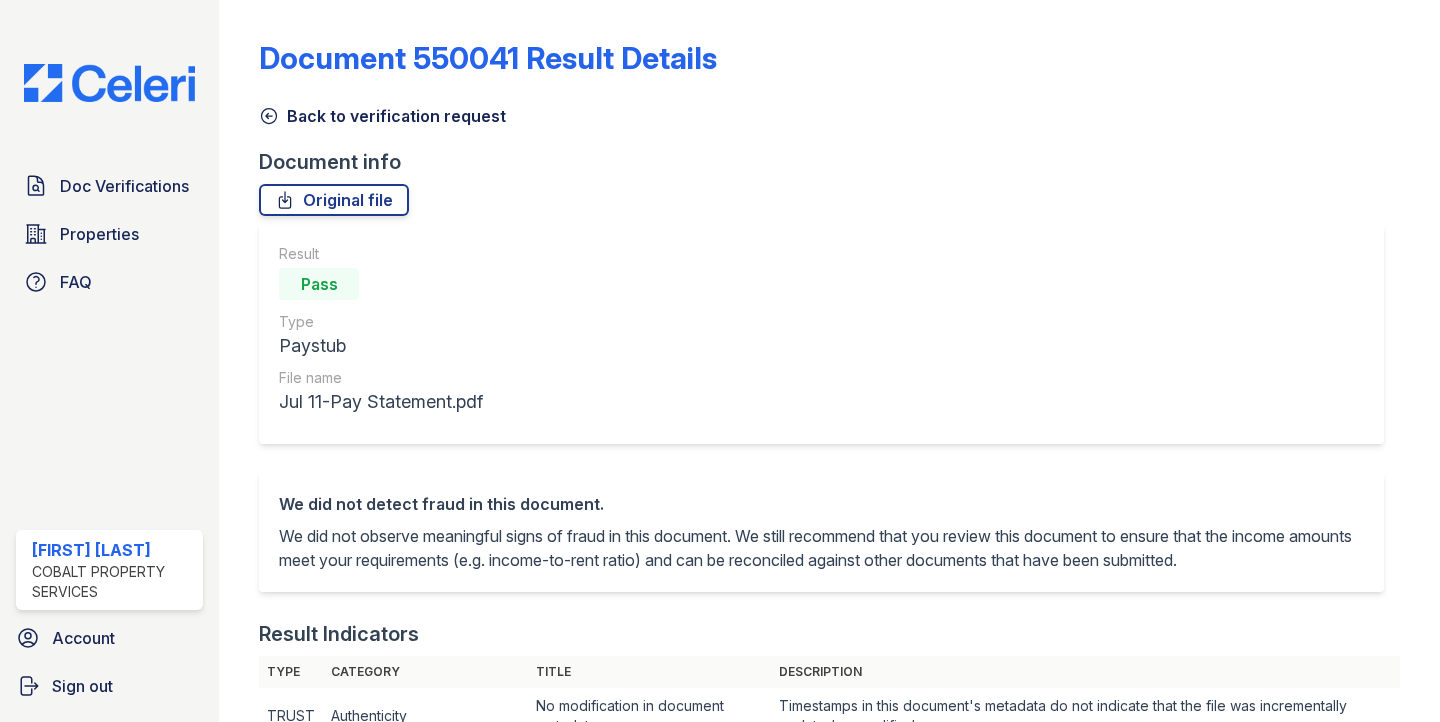 scroll, scrollTop: 0, scrollLeft: 0, axis: both 